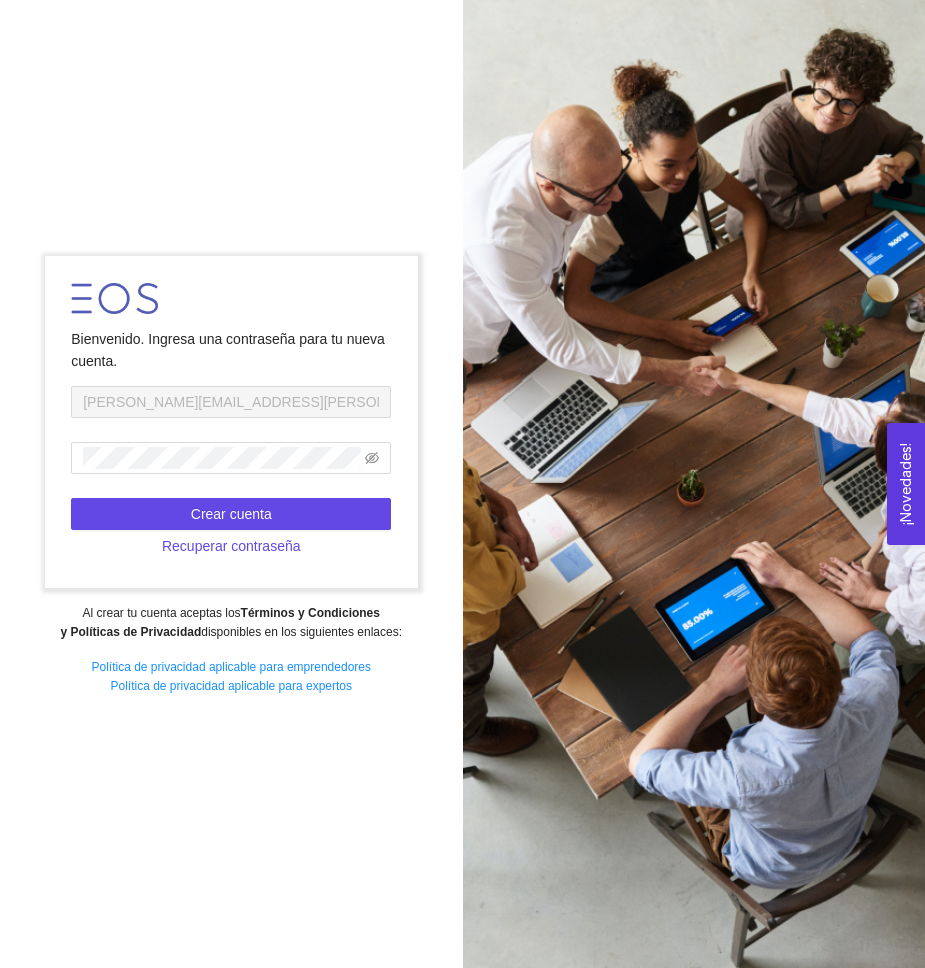 scroll, scrollTop: 0, scrollLeft: 0, axis: both 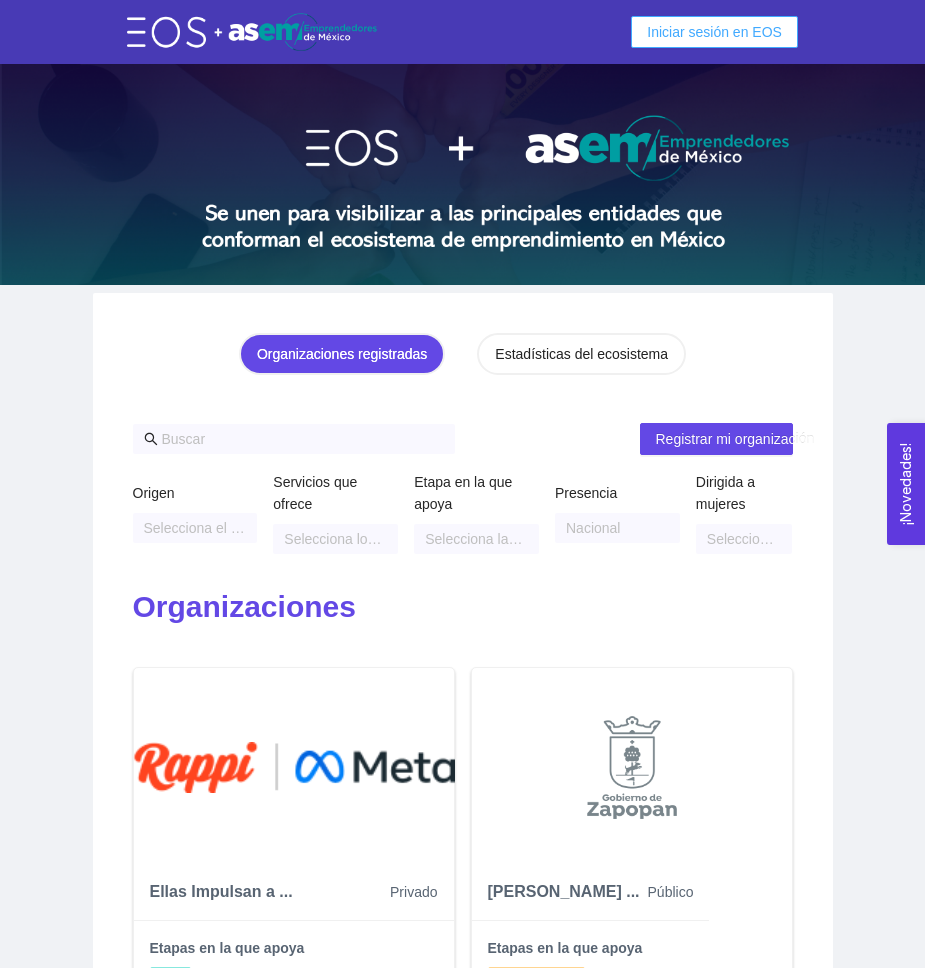 click on "Iniciar sesión en EOS" at bounding box center (714, 32) 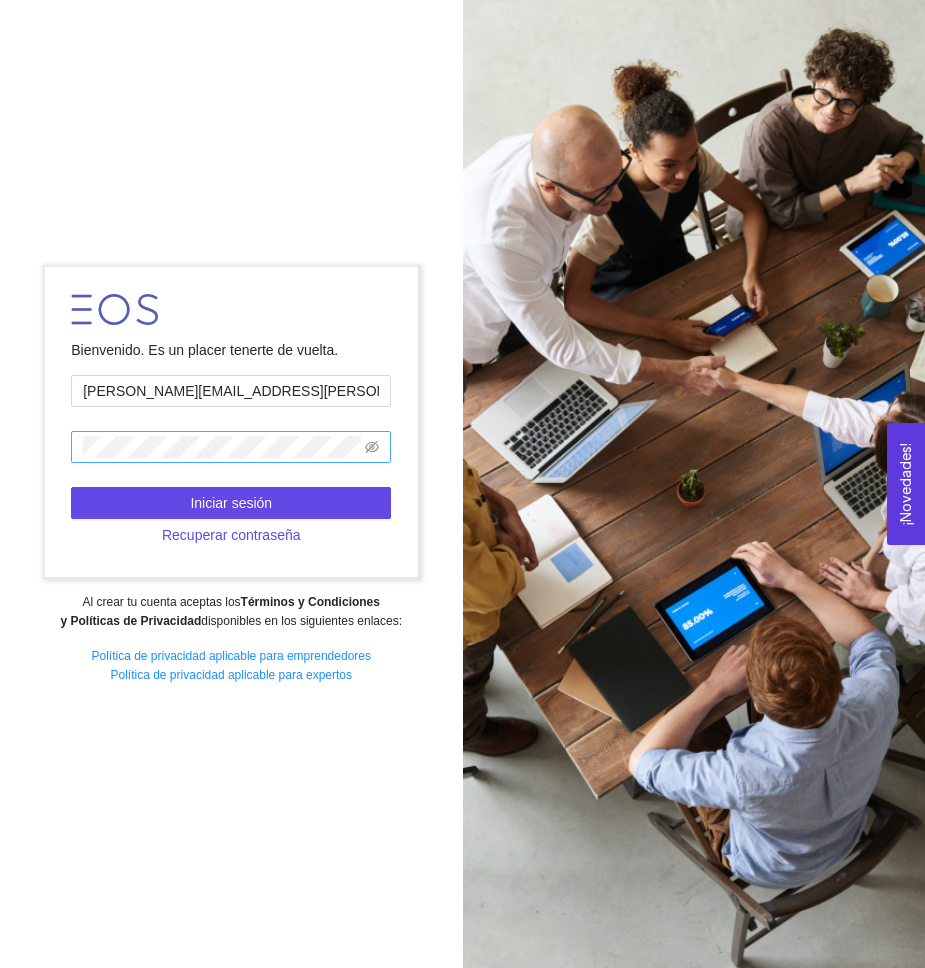 type on "[PERSON_NAME][EMAIL_ADDRESS][PERSON_NAME][DOMAIN_NAME]" 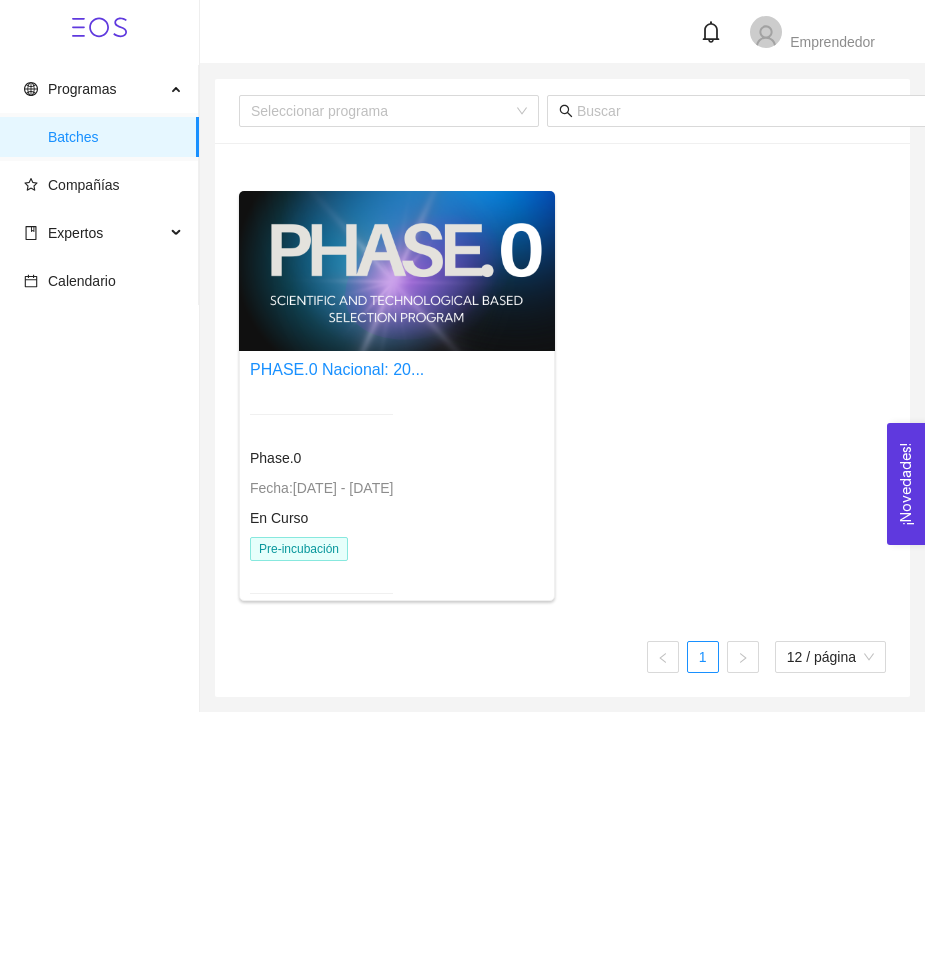 click at bounding box center [397, 271] 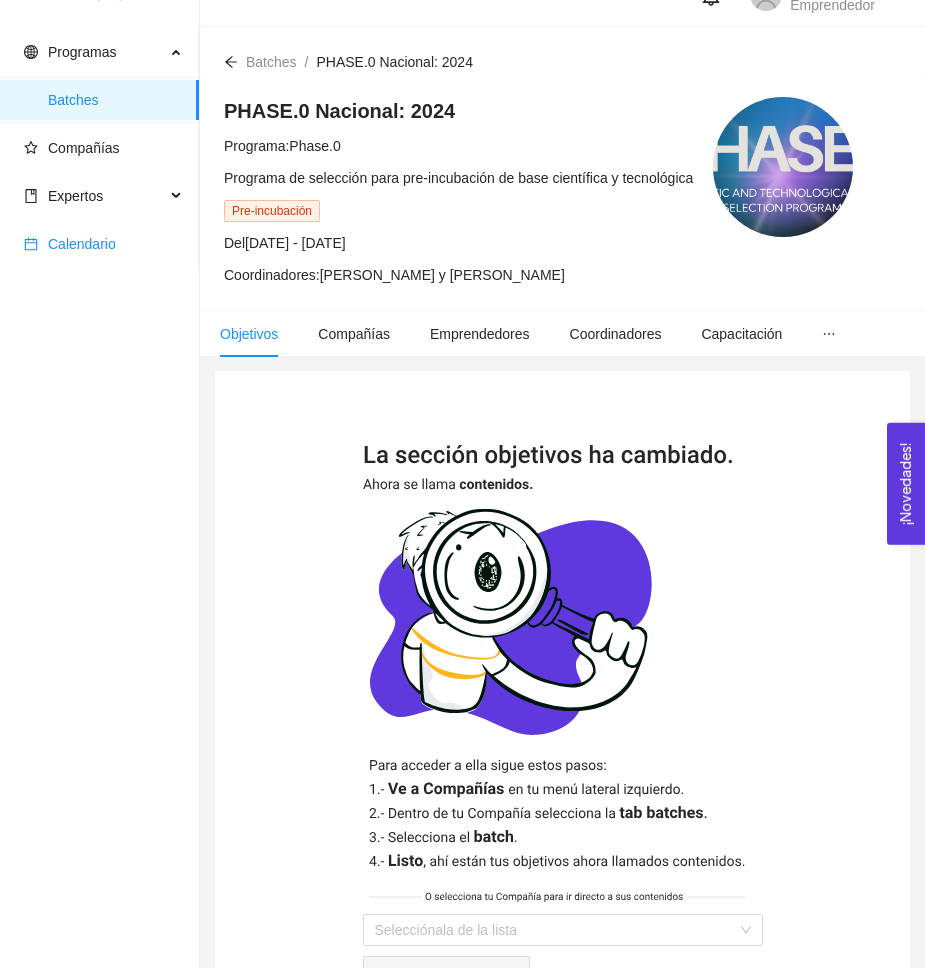 scroll, scrollTop: 0, scrollLeft: 0, axis: both 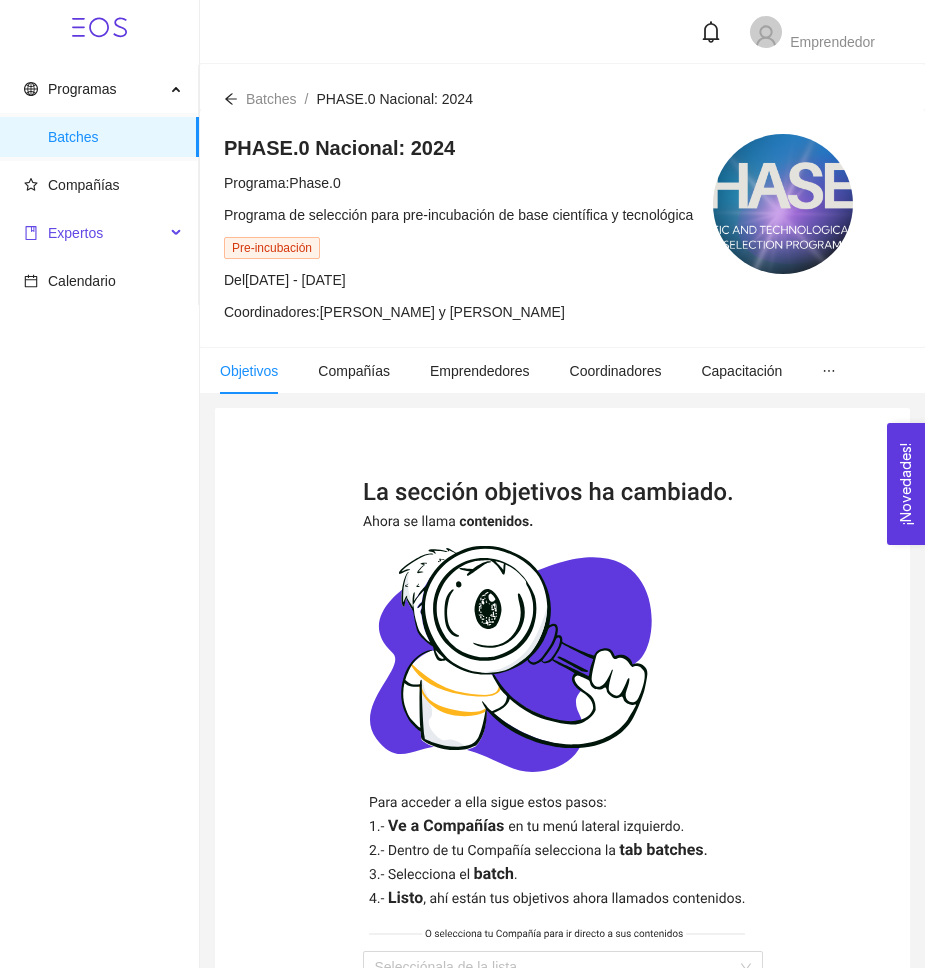 click on "Expertos" at bounding box center [75, 233] 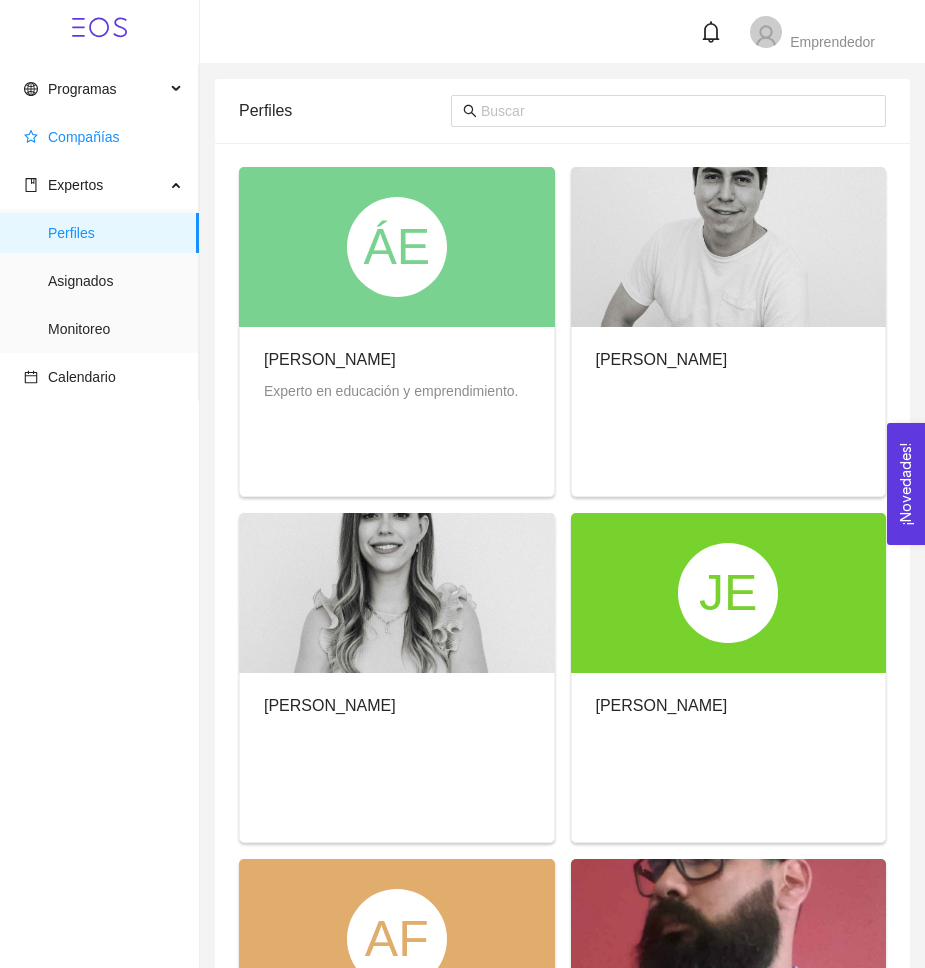 click on "Compañías" at bounding box center (84, 137) 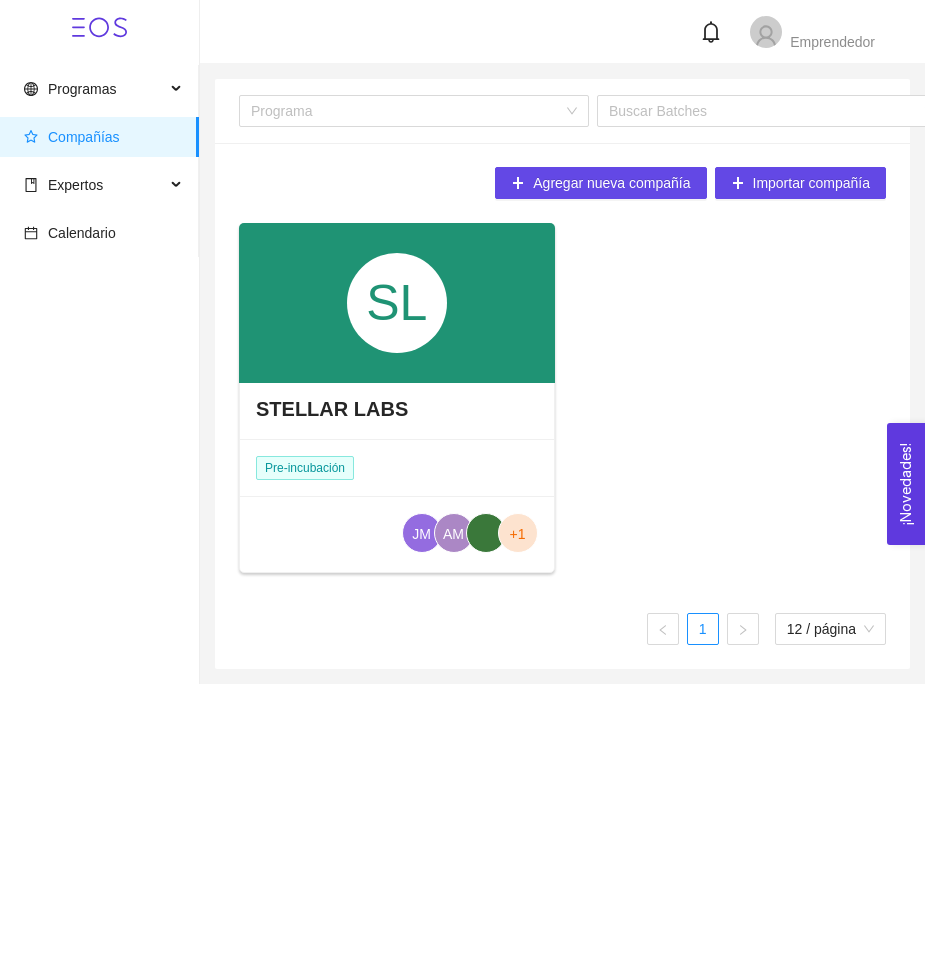 click on "SL" at bounding box center [397, 303] 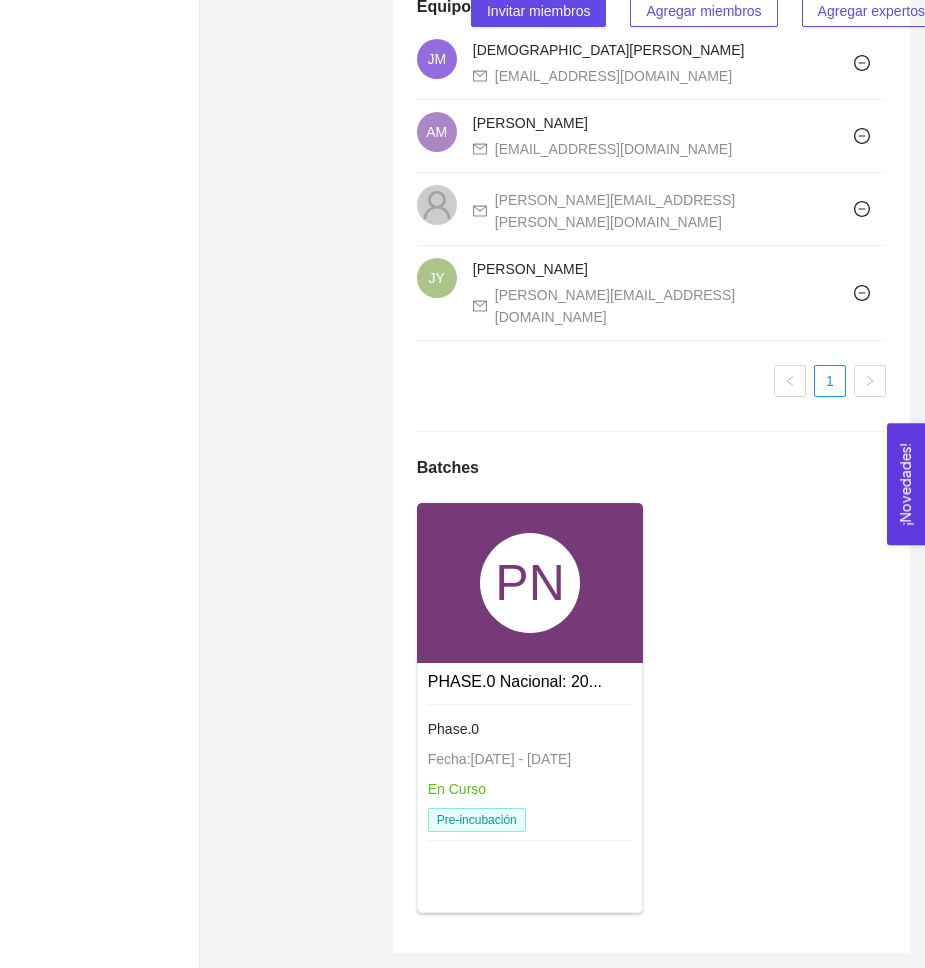 scroll, scrollTop: 1444, scrollLeft: 0, axis: vertical 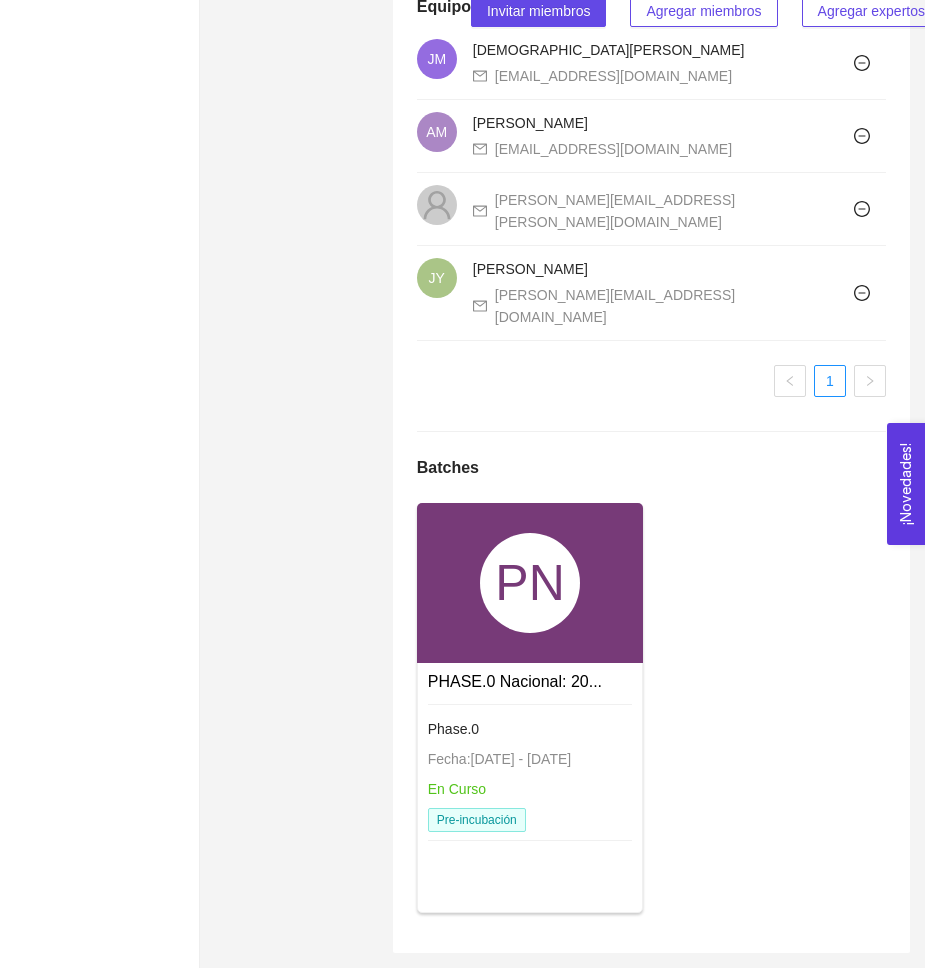 click on "PN" at bounding box center [530, 583] 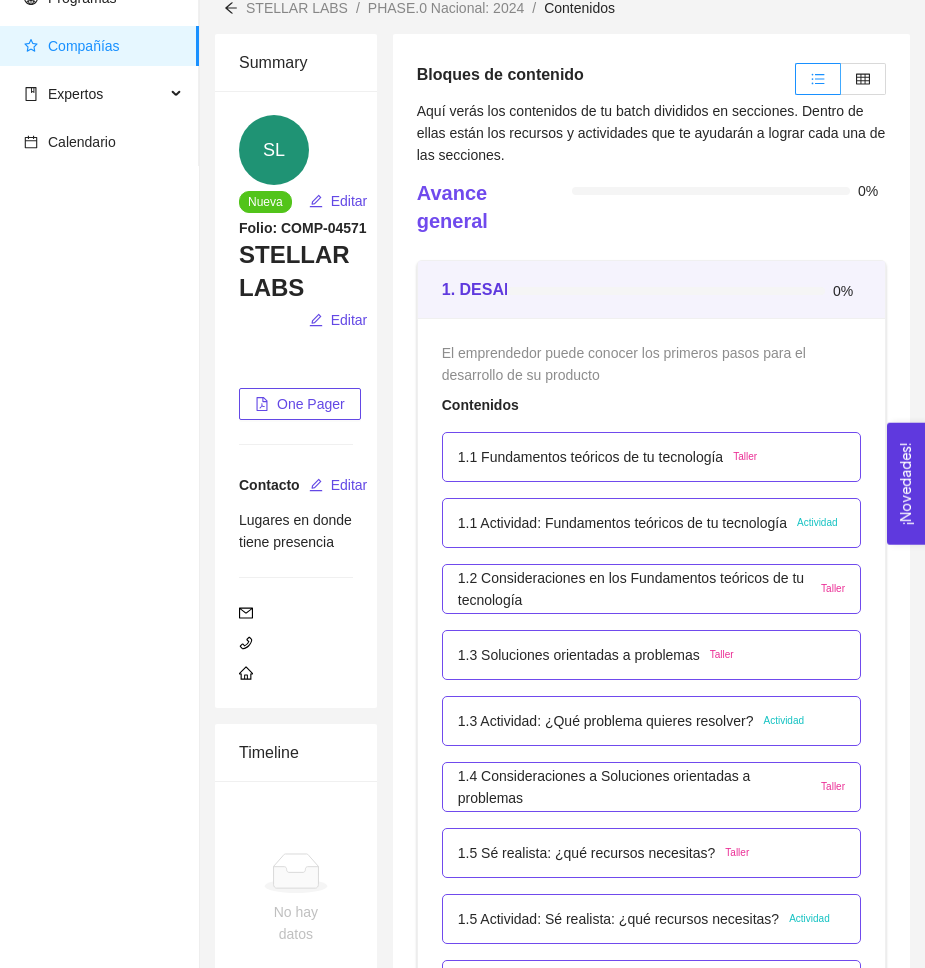 scroll, scrollTop: 0, scrollLeft: 0, axis: both 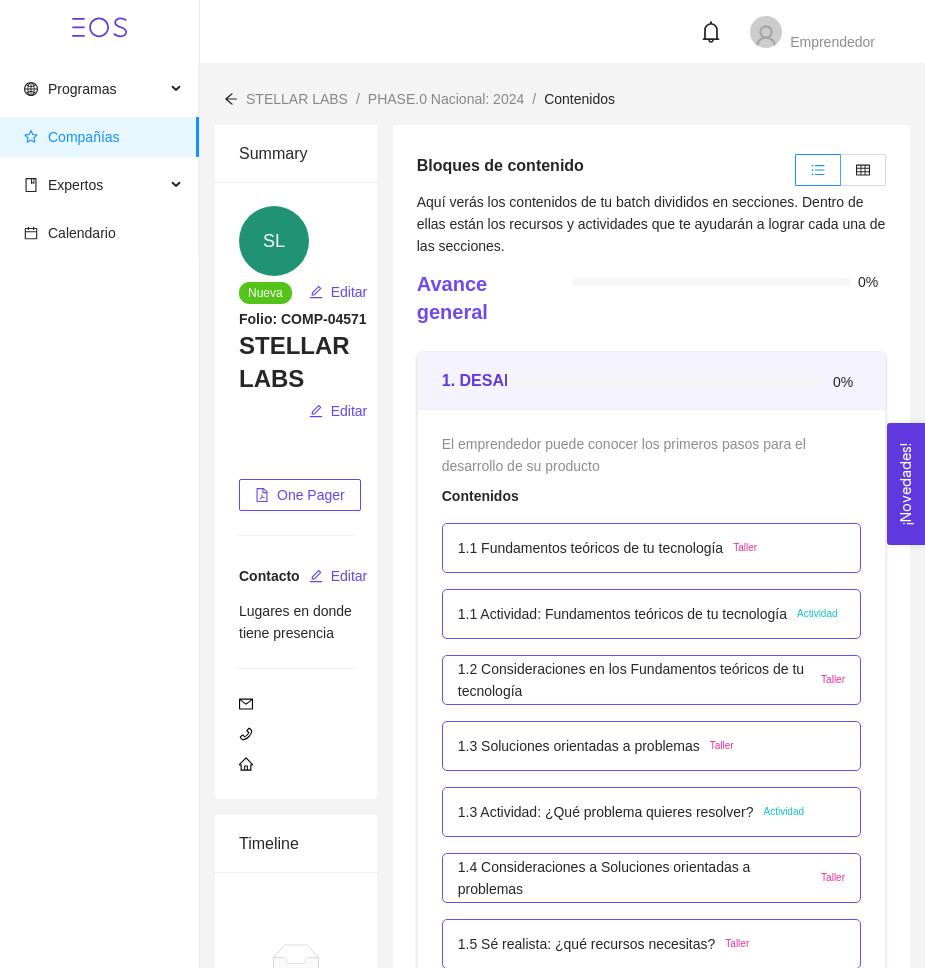click on "1.1 Fundamentos teóricos de tu tecnología" at bounding box center [590, 548] 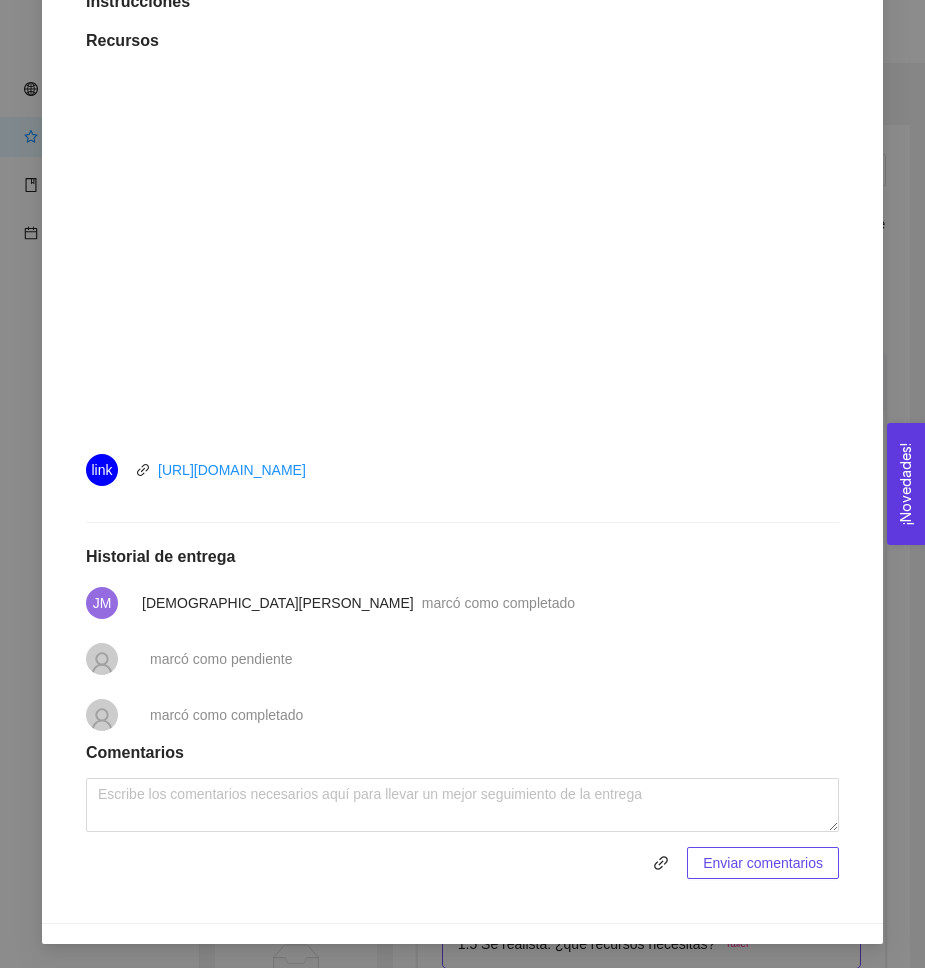 scroll, scrollTop: 0, scrollLeft: 0, axis: both 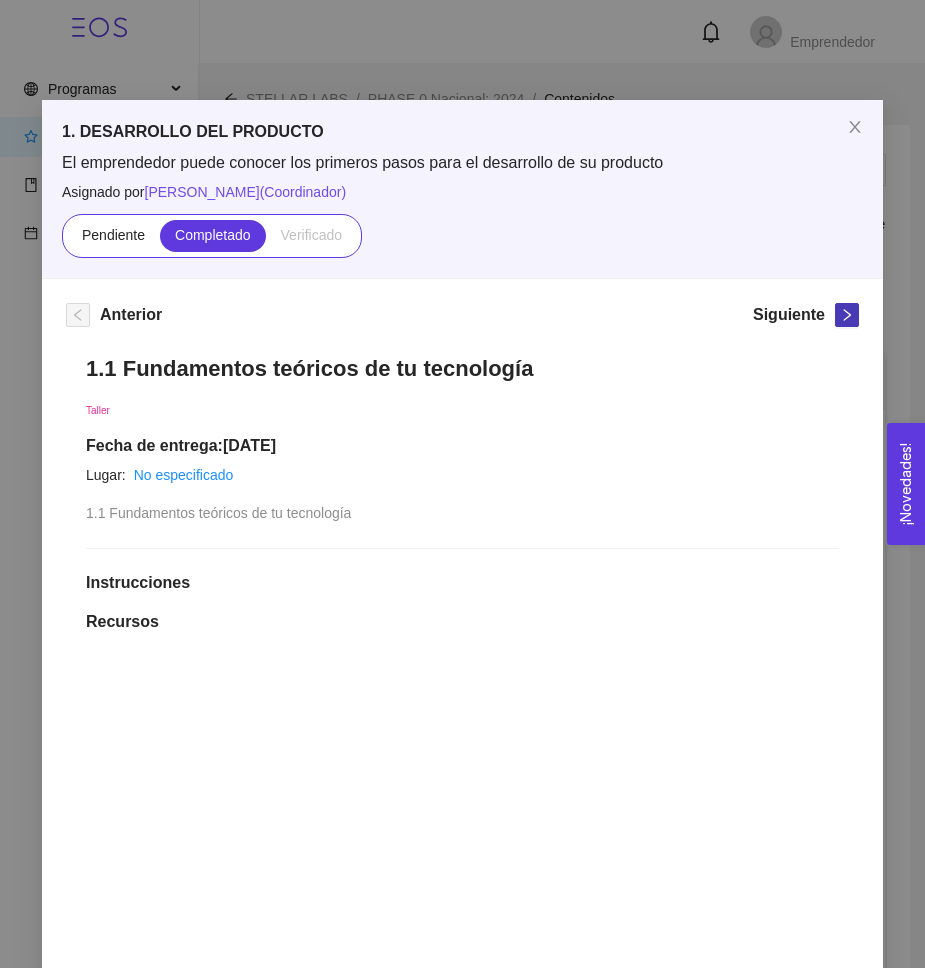 click 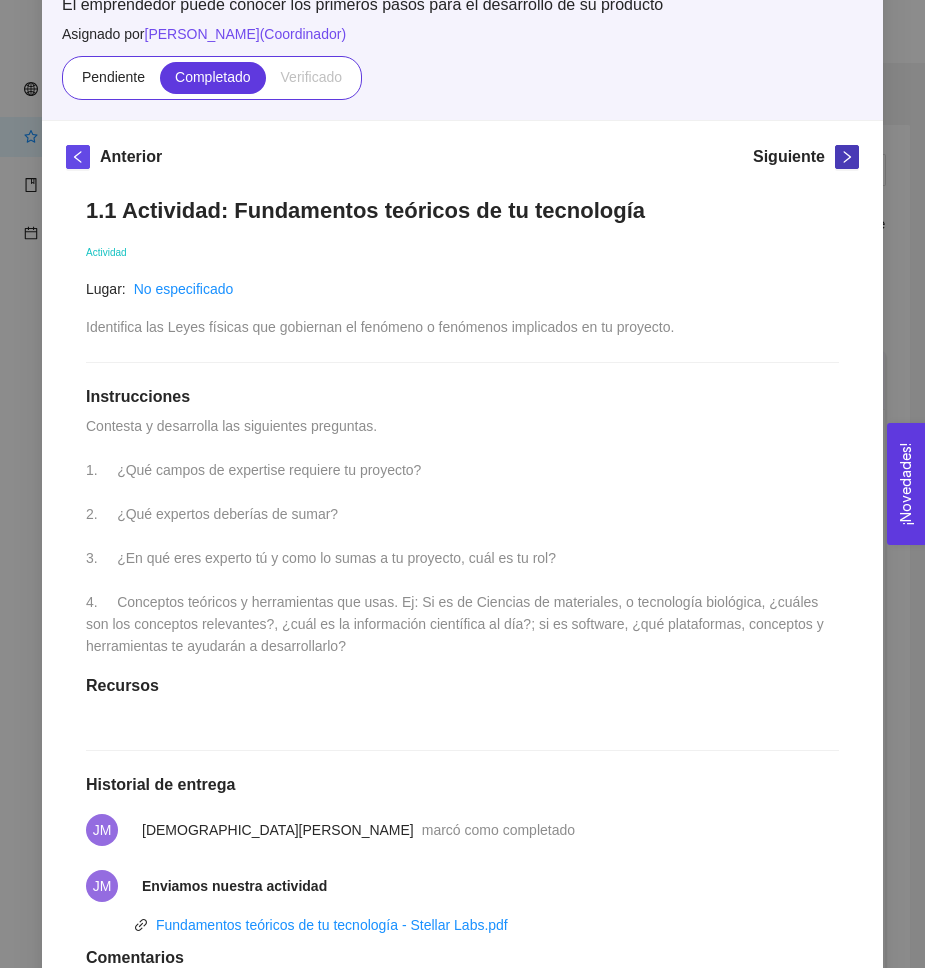scroll, scrollTop: 0, scrollLeft: 0, axis: both 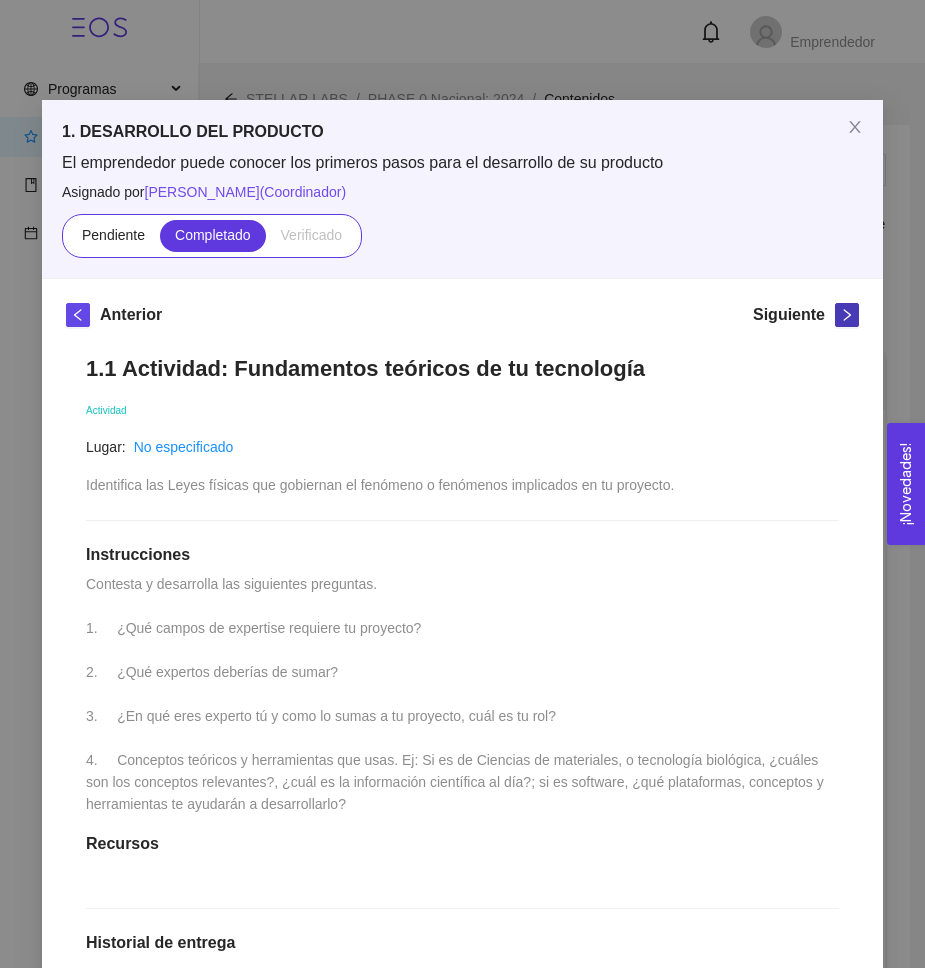 click 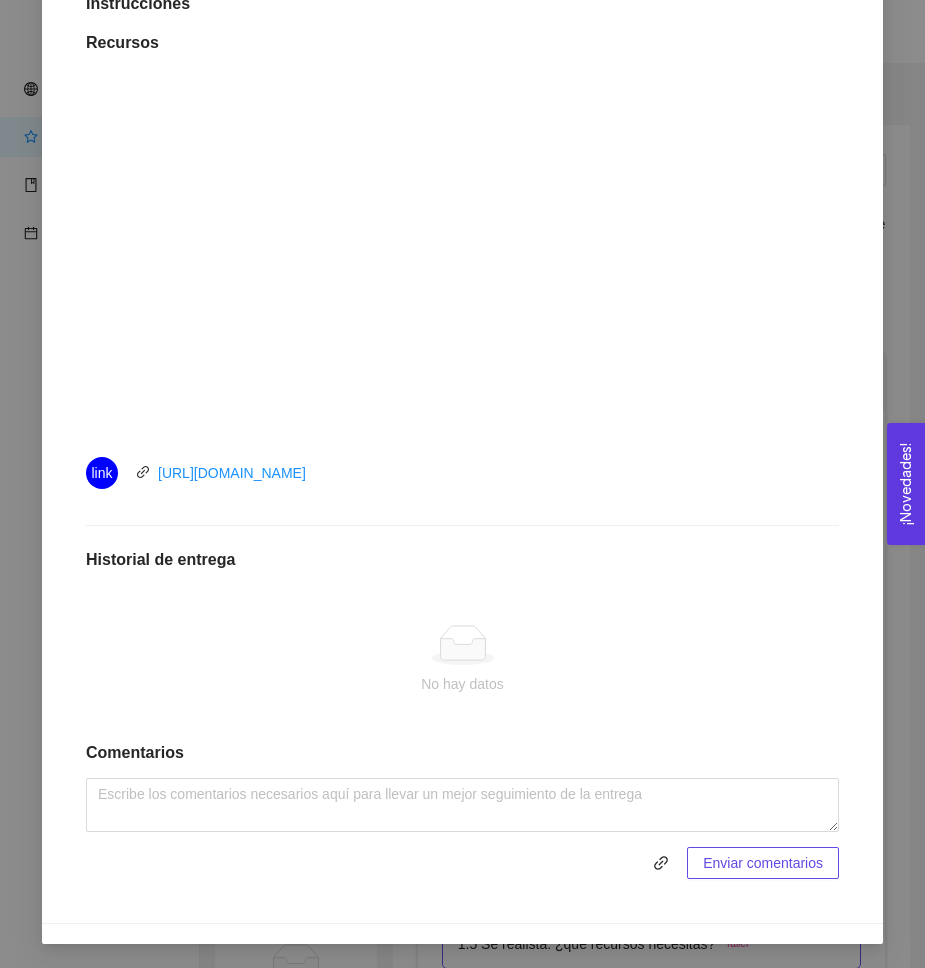 scroll, scrollTop: 0, scrollLeft: 0, axis: both 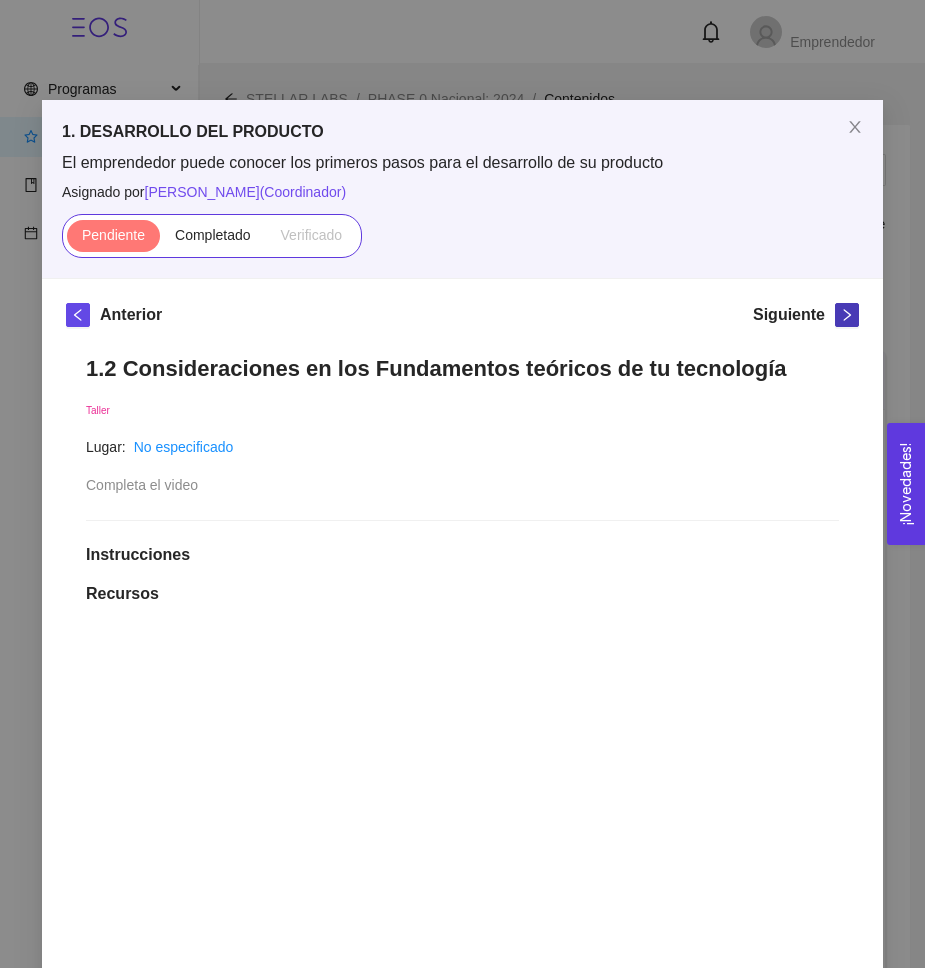 click at bounding box center (847, 315) 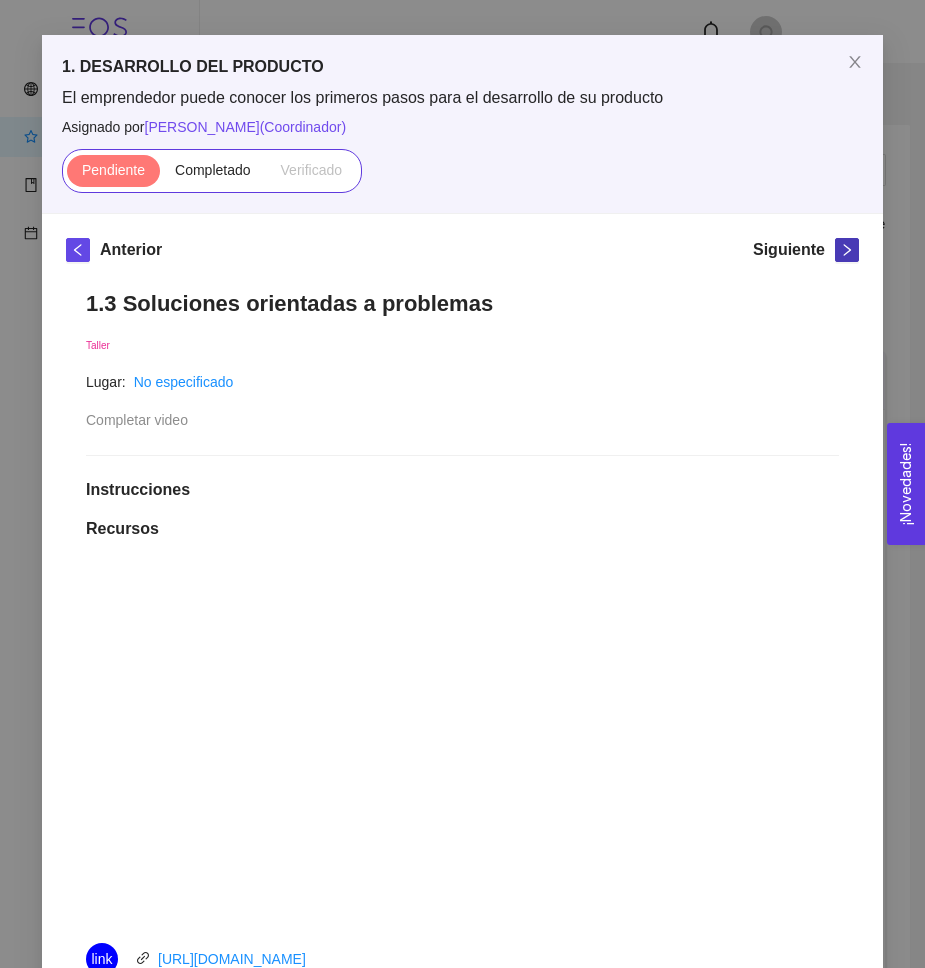 scroll, scrollTop: 0, scrollLeft: 0, axis: both 